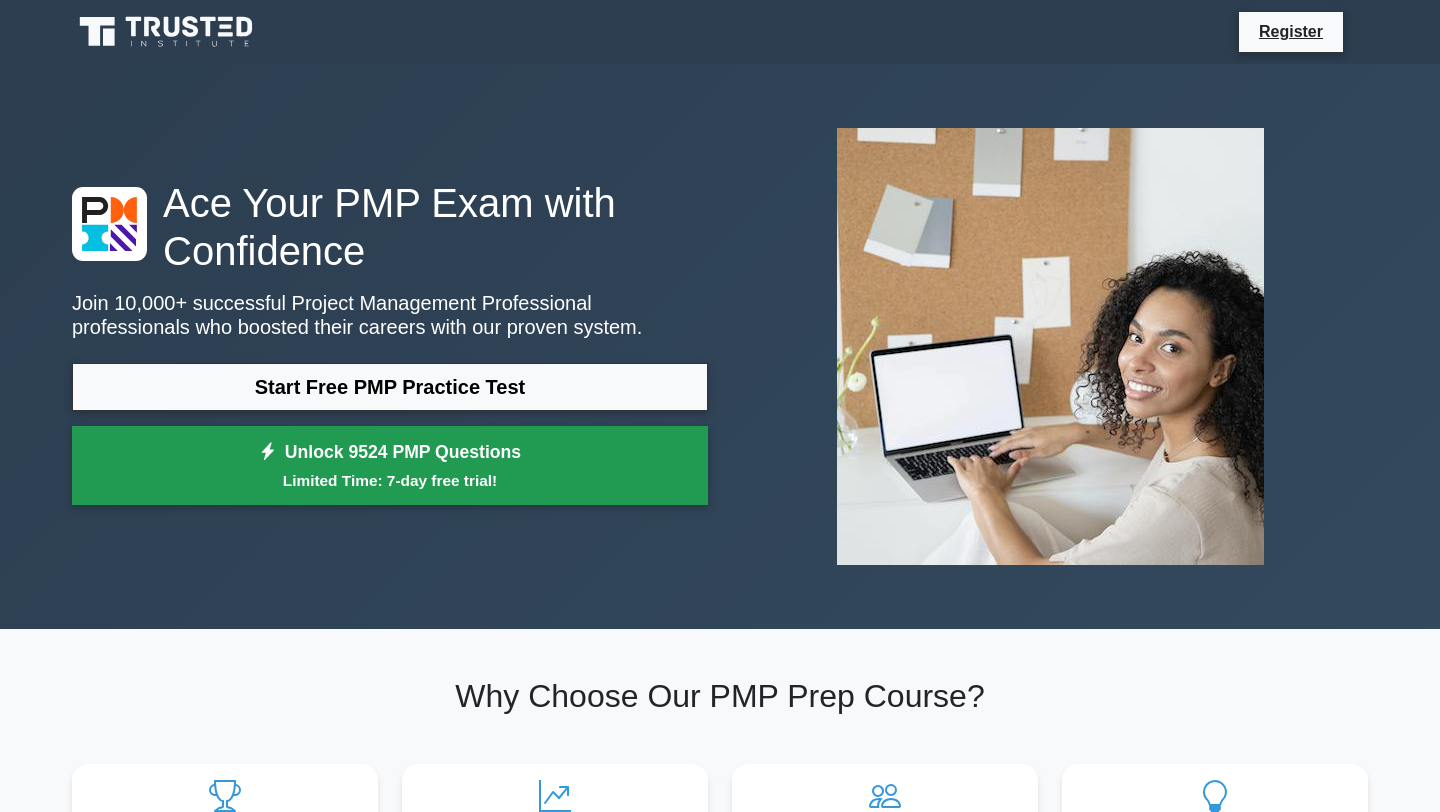 scroll, scrollTop: 0, scrollLeft: 0, axis: both 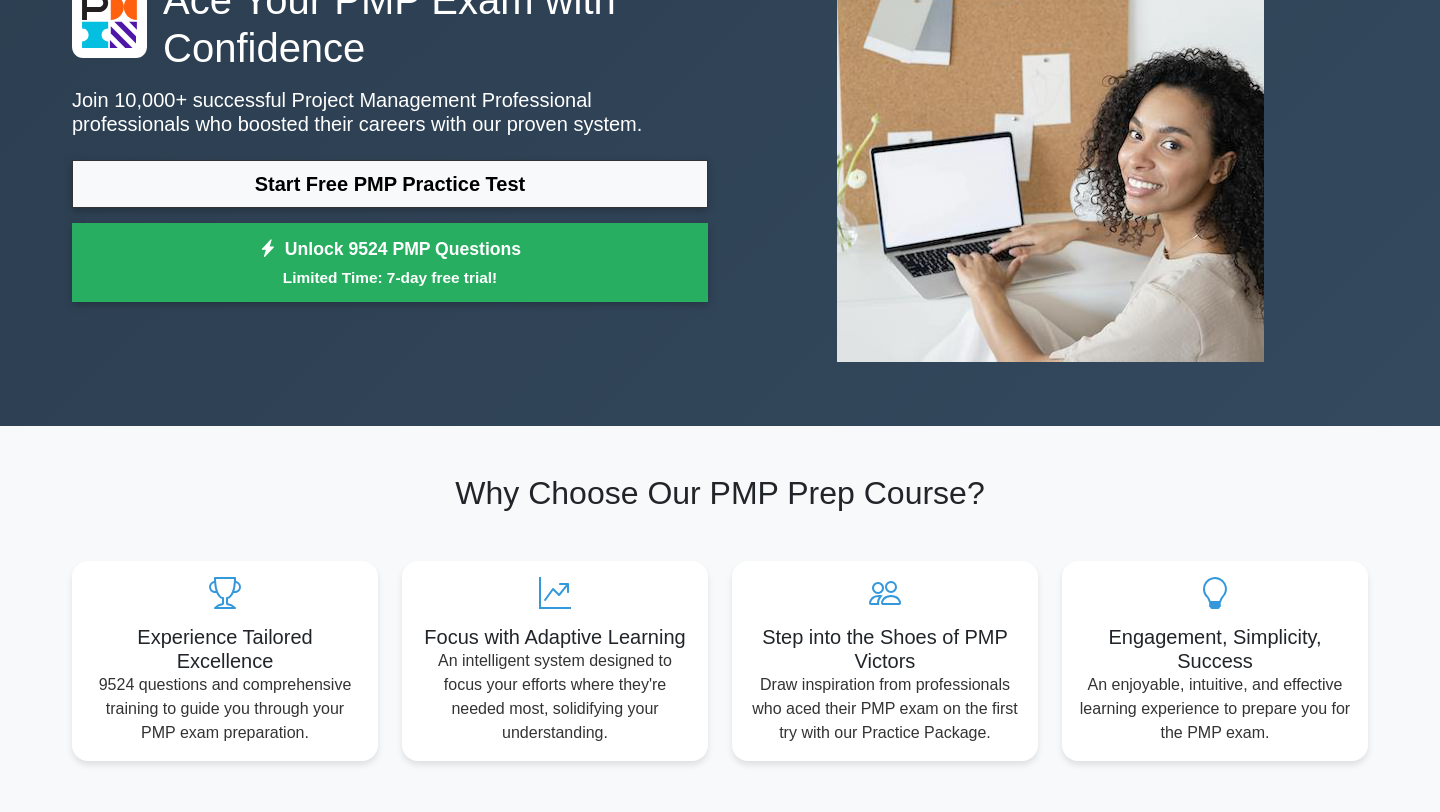 click on "Ace Your PMP Exam with Confidence
Join 10,000+ successful Project Management Professional professionals who boosted their careers with our proven system.
Start Free PMP Practice Test
Unlock 9524 PMP Questions
Limited Time: 7-day free trial!" at bounding box center (390, 144) 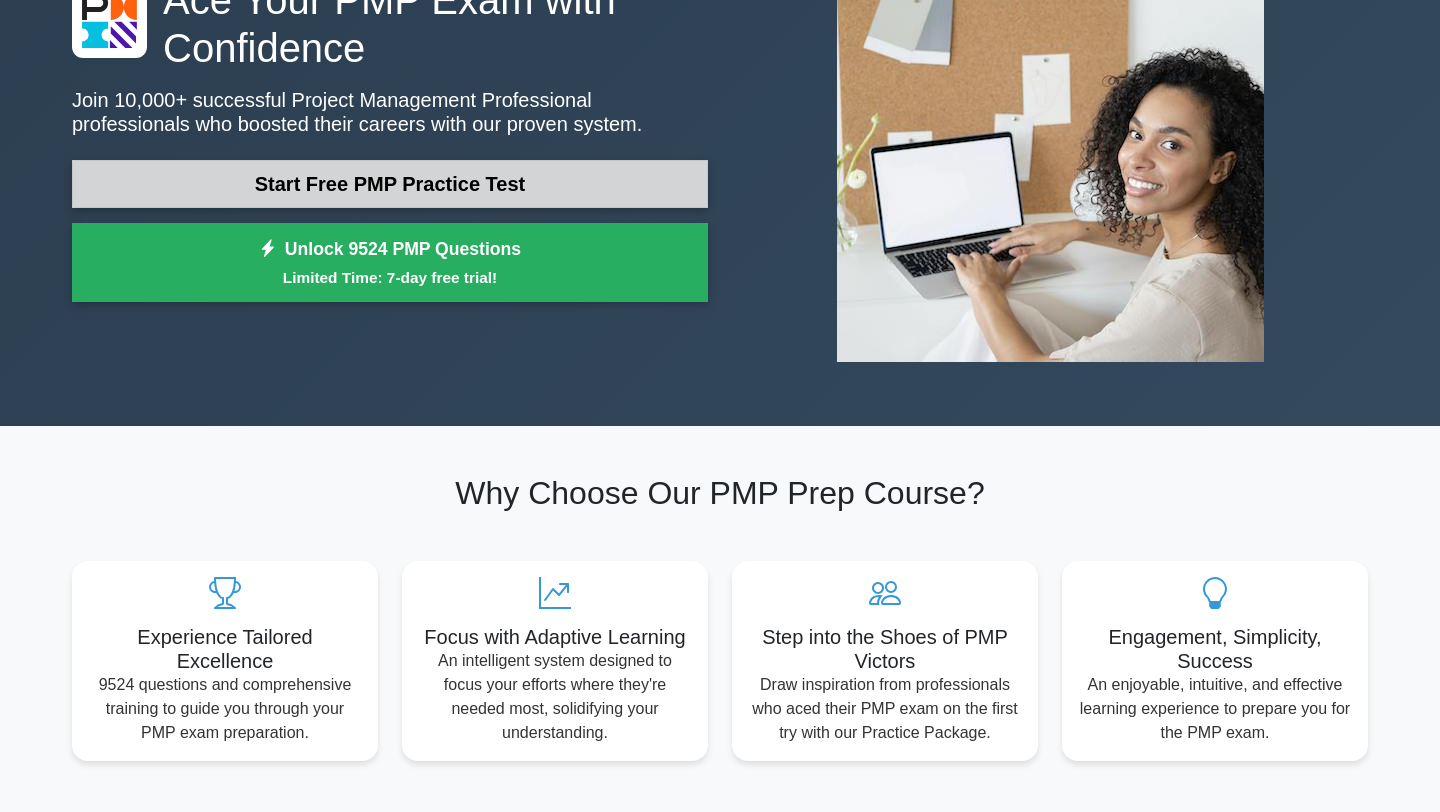 click on "Start Free PMP Practice Test" at bounding box center [390, 184] 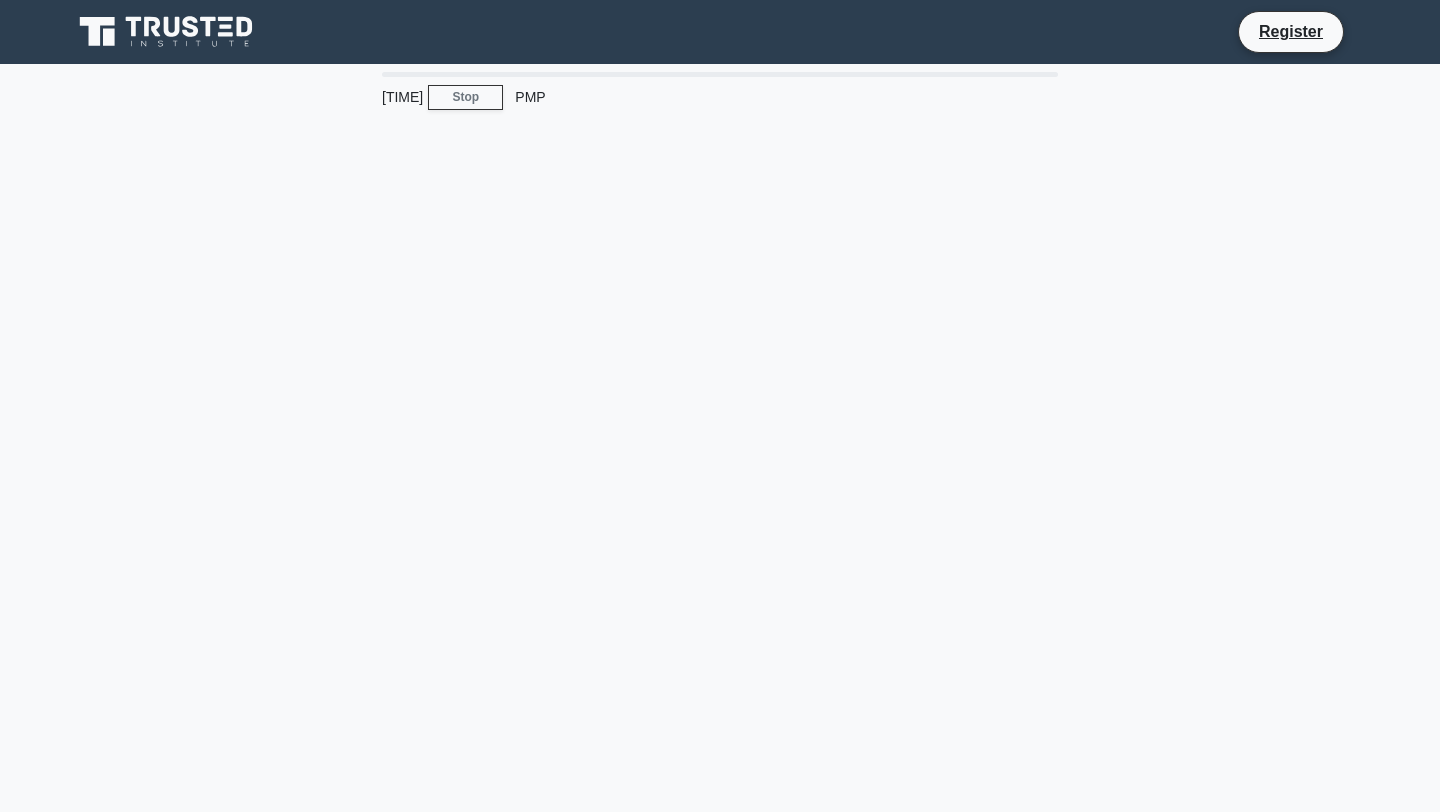 scroll, scrollTop: 0, scrollLeft: 0, axis: both 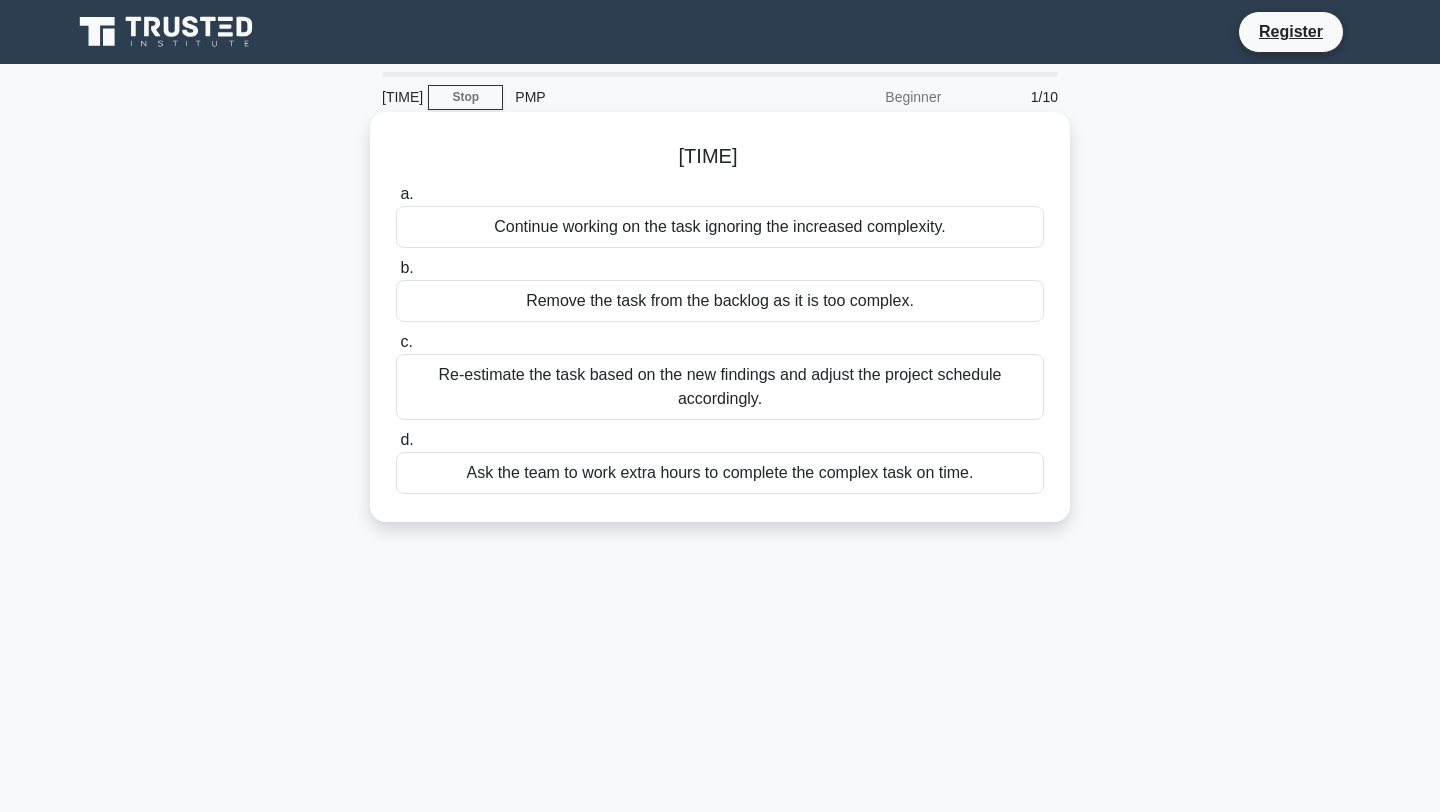 click on "Re-estimate the task based on the new findings and adjust the project schedule accordingly." at bounding box center [720, 387] 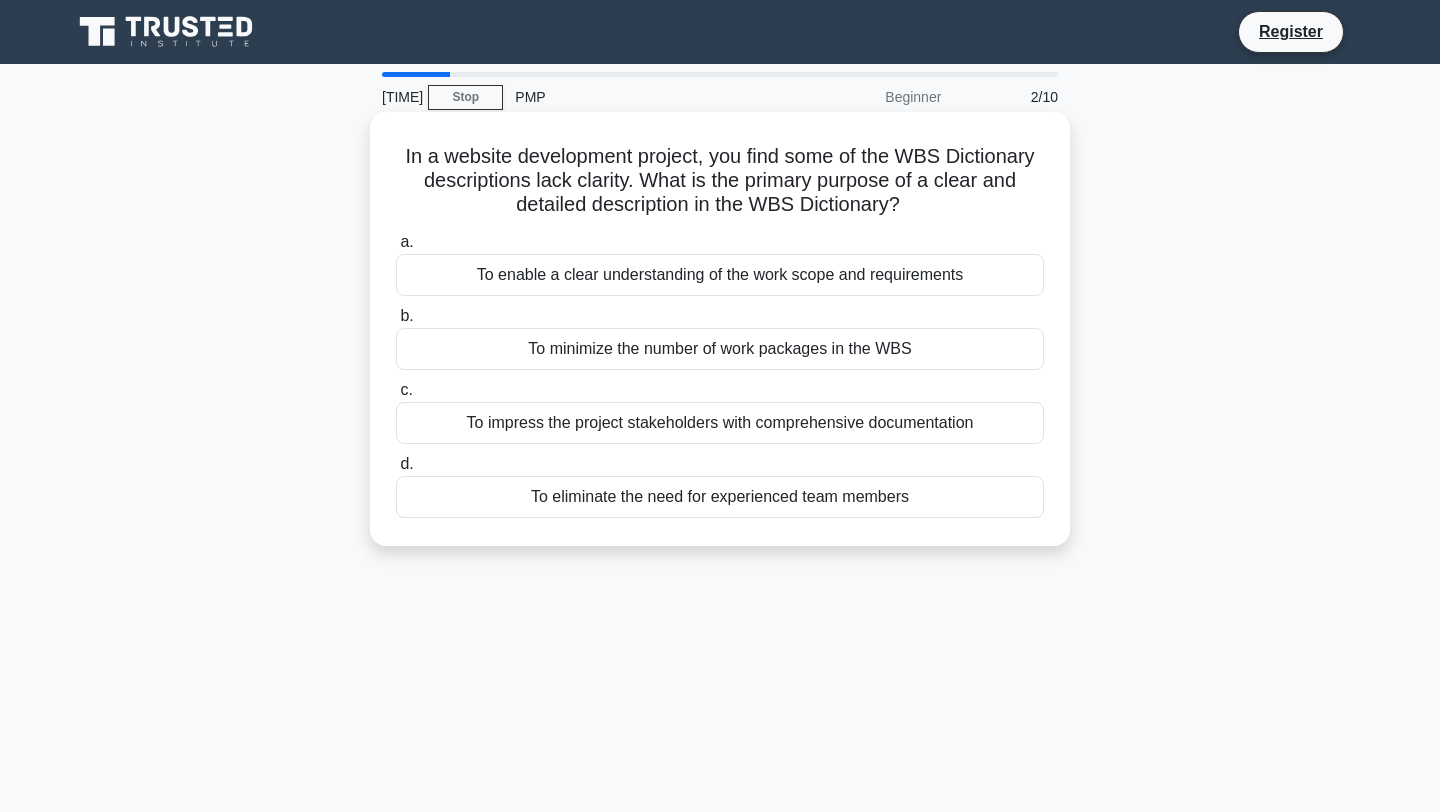 click on "a.
To enable a clear understanding of the work scope and requirements
b.
To minimize the number of work packages in the WBS
c. d." at bounding box center [720, 374] 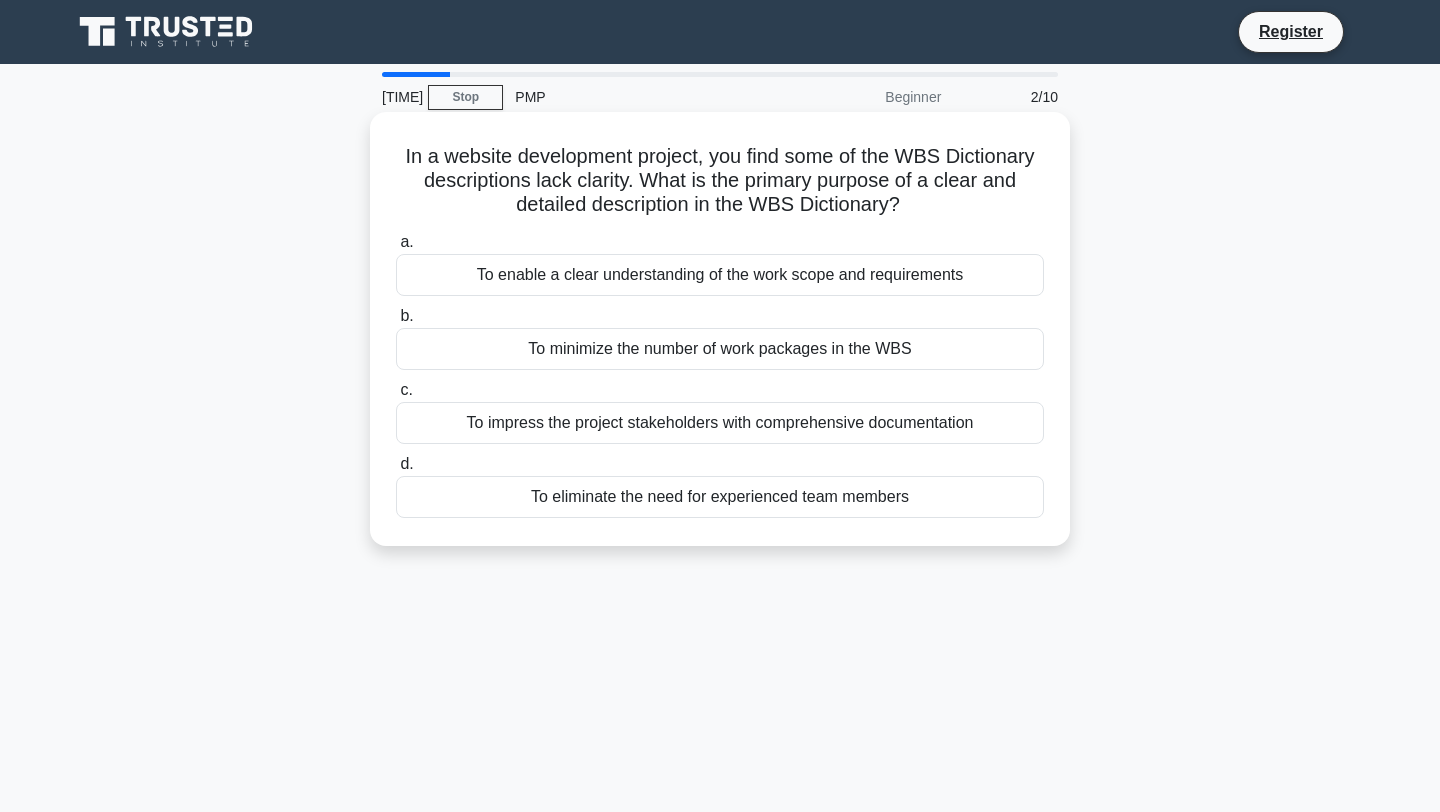 click on "To enable a clear understanding of the work scope and requirements" at bounding box center (720, 275) 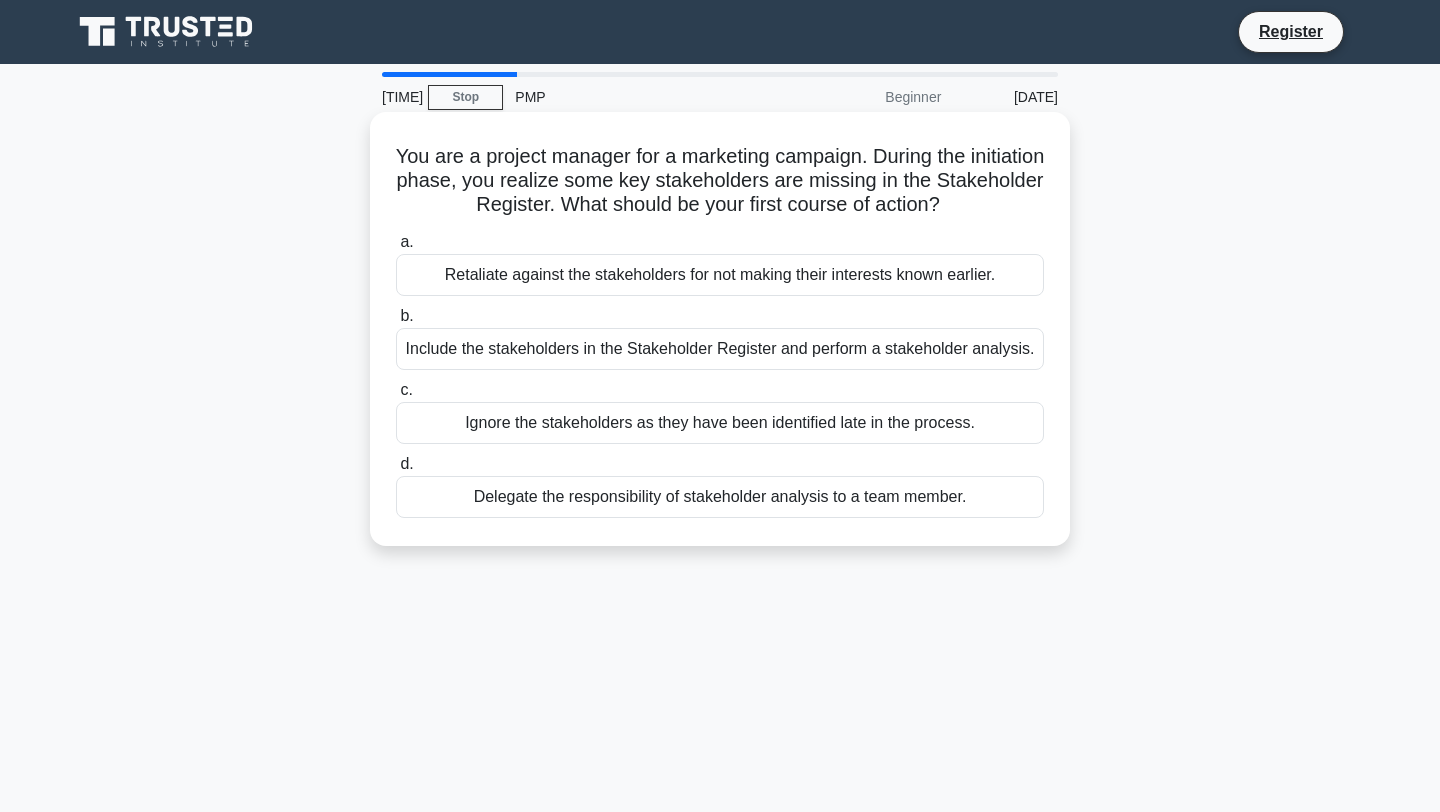 click on "Include the stakeholders in the Stakeholder Register and perform a stakeholder analysis." at bounding box center (720, 349) 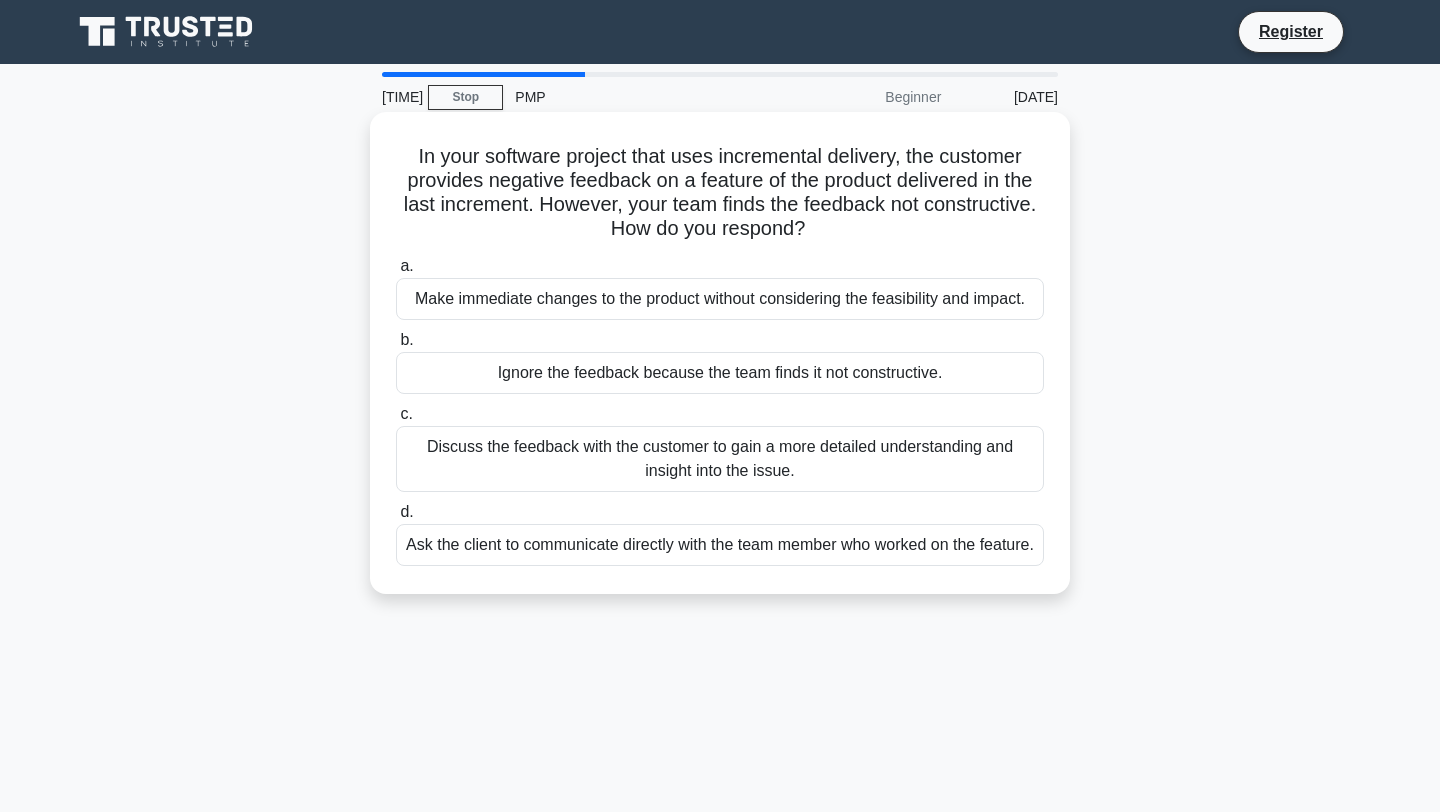 click on "Discuss the feedback with the customer to gain a more detailed understanding and insight into the issue." at bounding box center [720, 459] 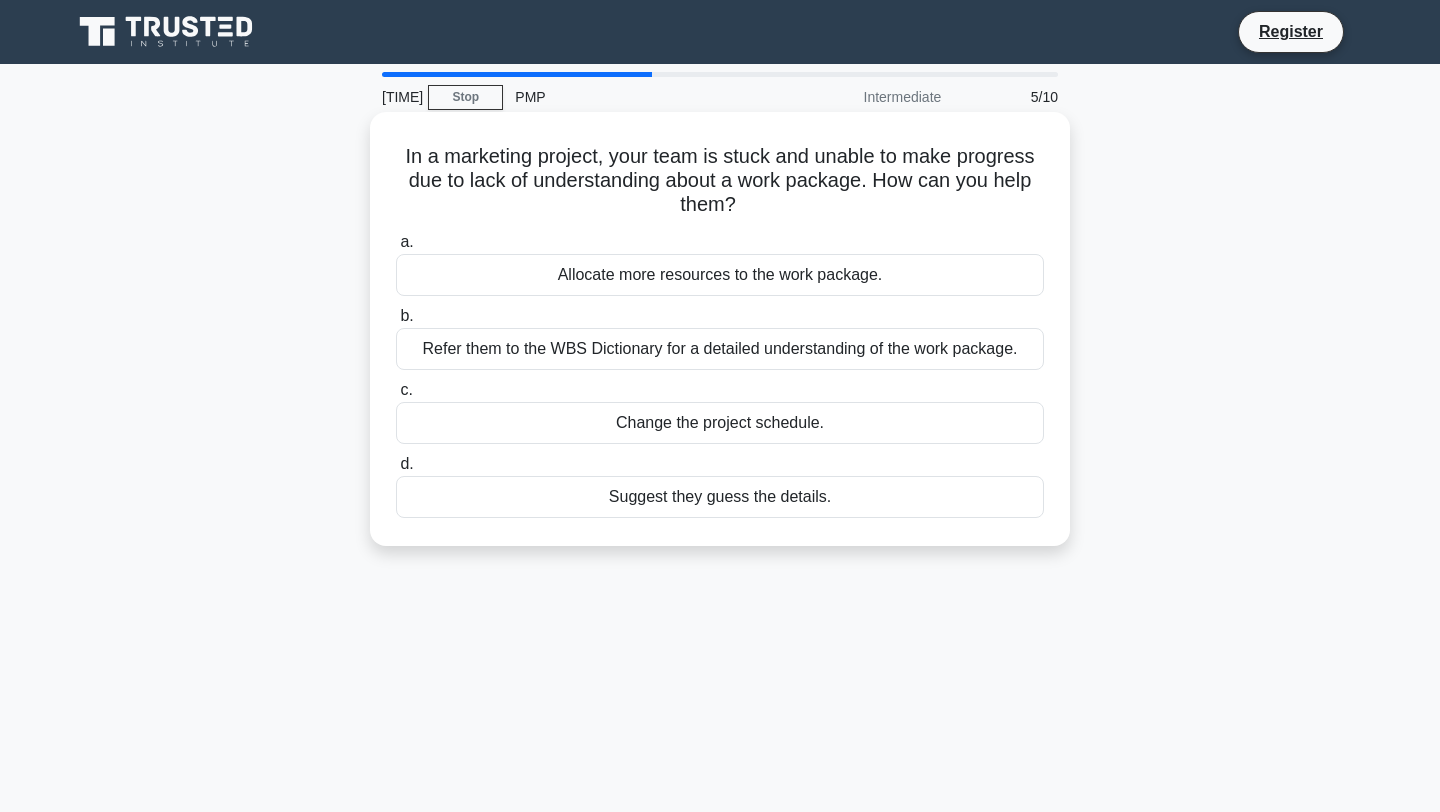 click on "Refer them to the WBS Dictionary for a detailed understanding of the work package." at bounding box center (720, 349) 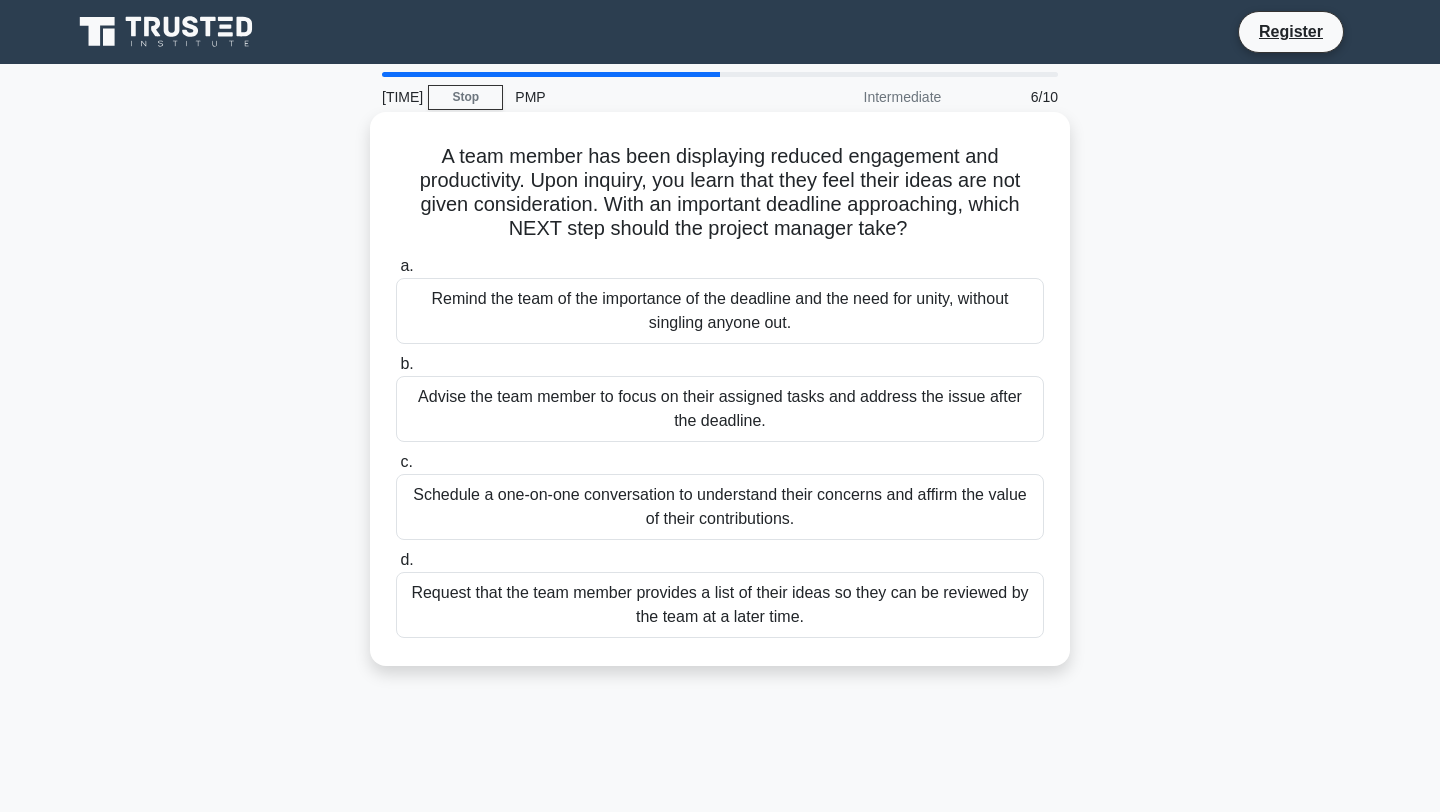 click on "Schedule a one-on-one conversation to understand their concerns and affirm the value of their contributions." at bounding box center (720, 507) 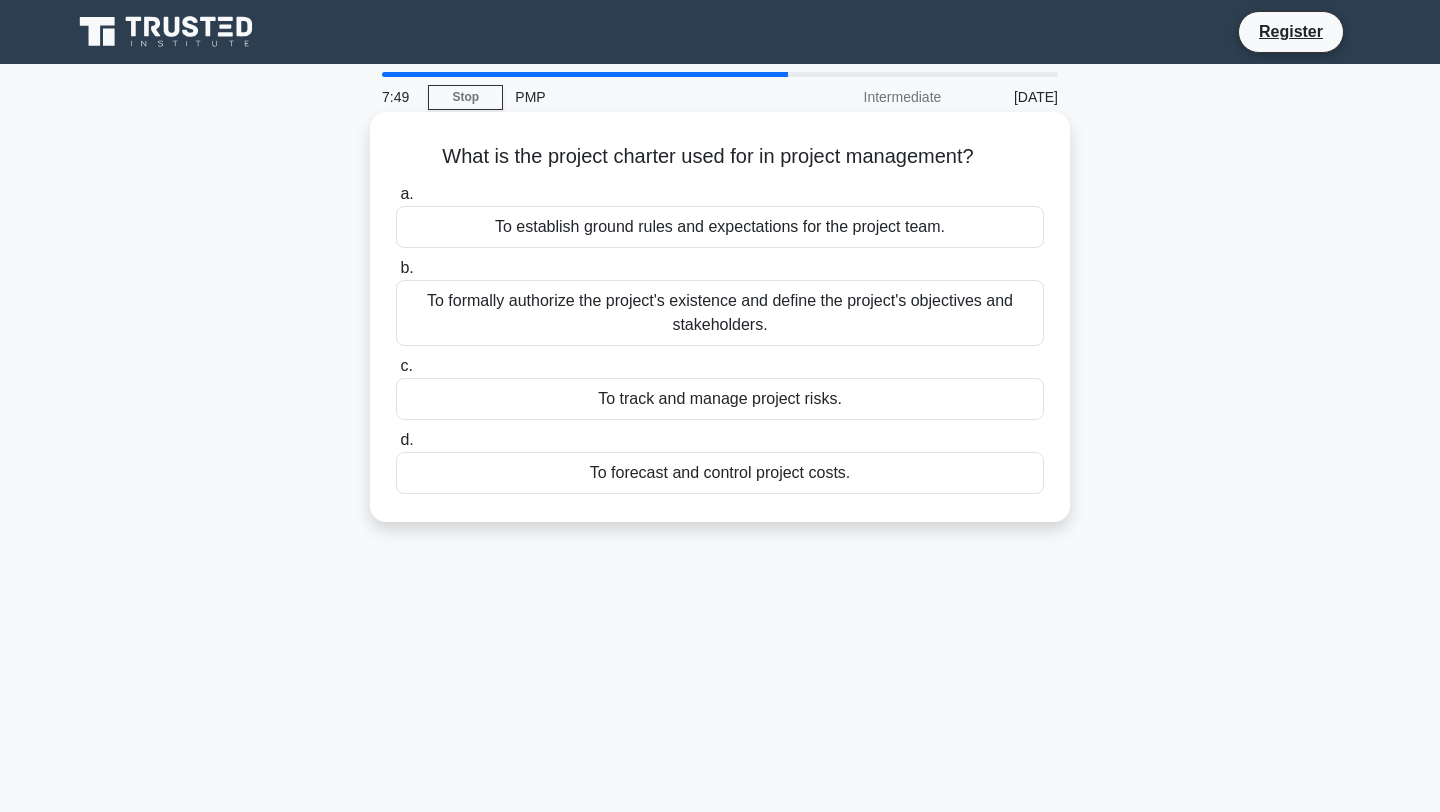 click on "To formally authorize the project's existence and define the project's objectives and stakeholders." at bounding box center (720, 313) 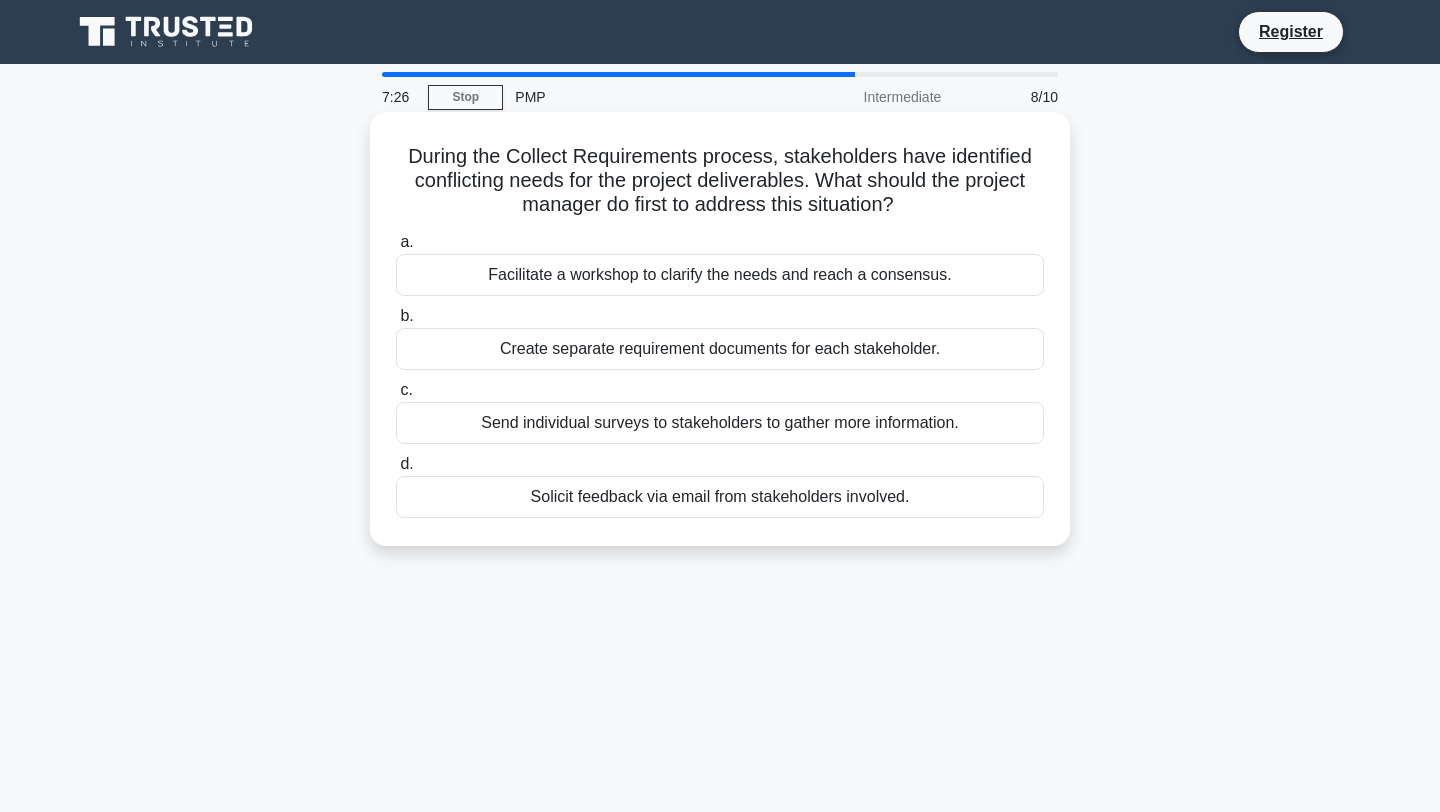 click on "Facilitate a workshop to clarify the needs and reach a consensus." at bounding box center (720, 275) 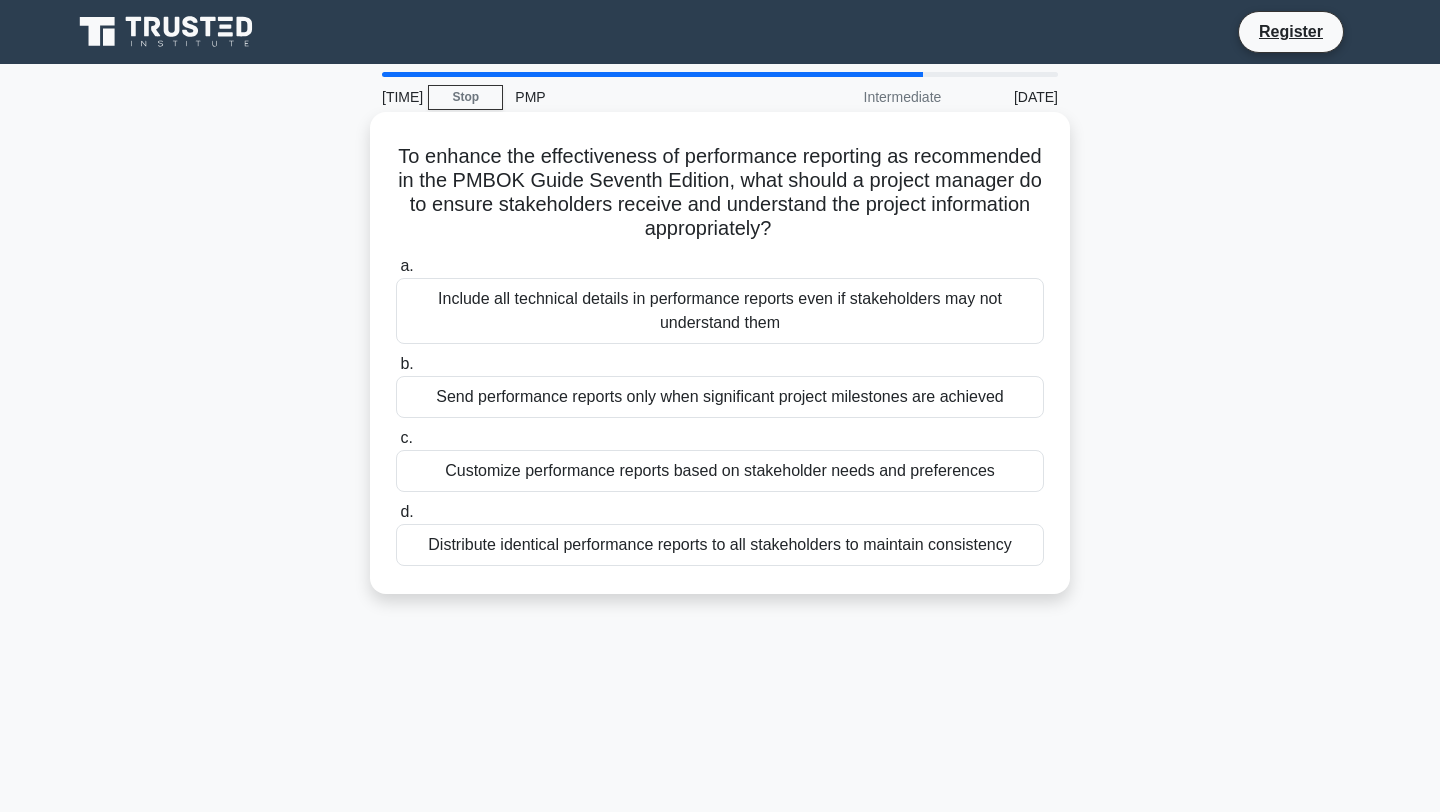 click on "Distribute identical performance reports to all stakeholders to maintain consistency" at bounding box center (720, 545) 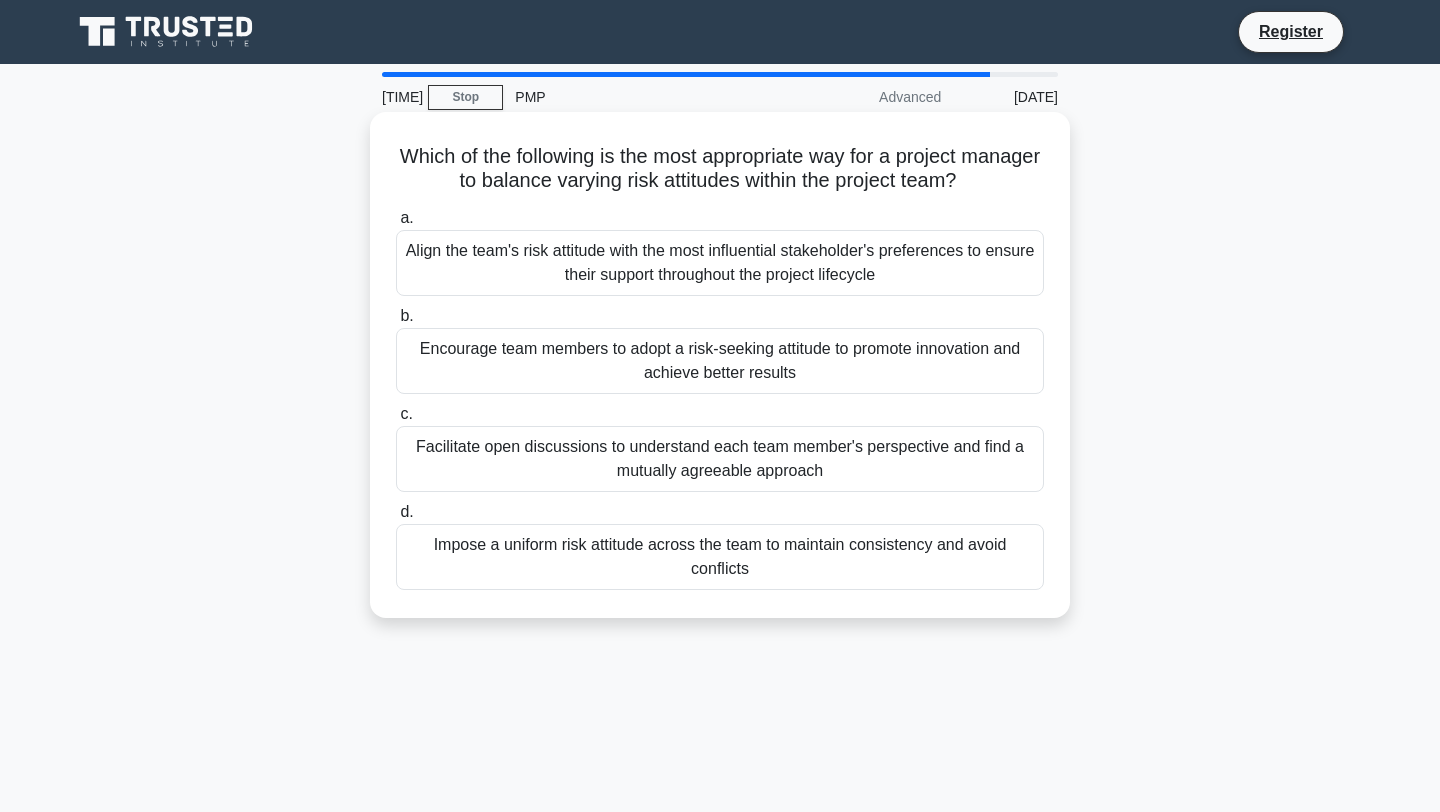 click on "Facilitate open discussions to understand each team member's perspective and find a mutually agreeable approach" at bounding box center (720, 459) 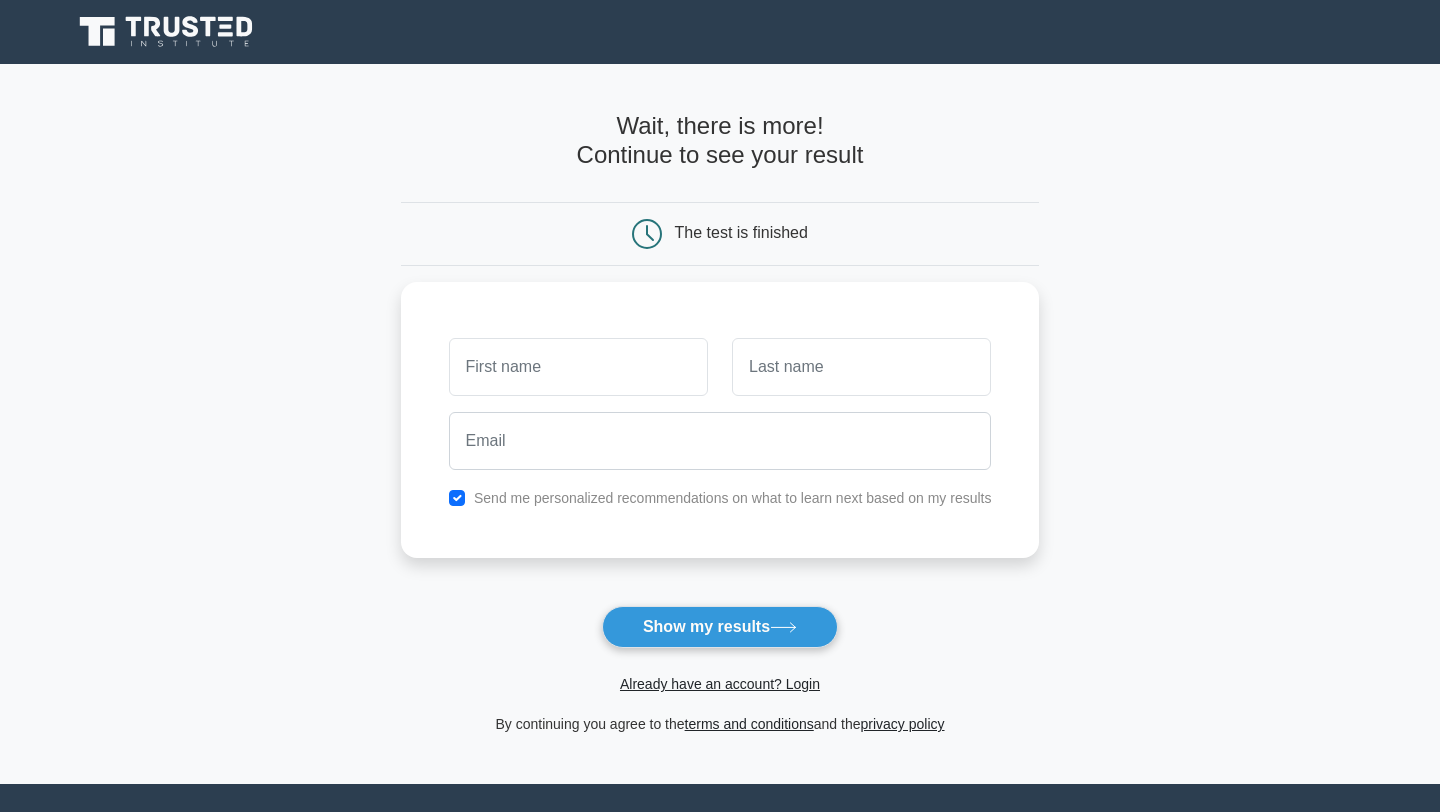 scroll, scrollTop: 0, scrollLeft: 0, axis: both 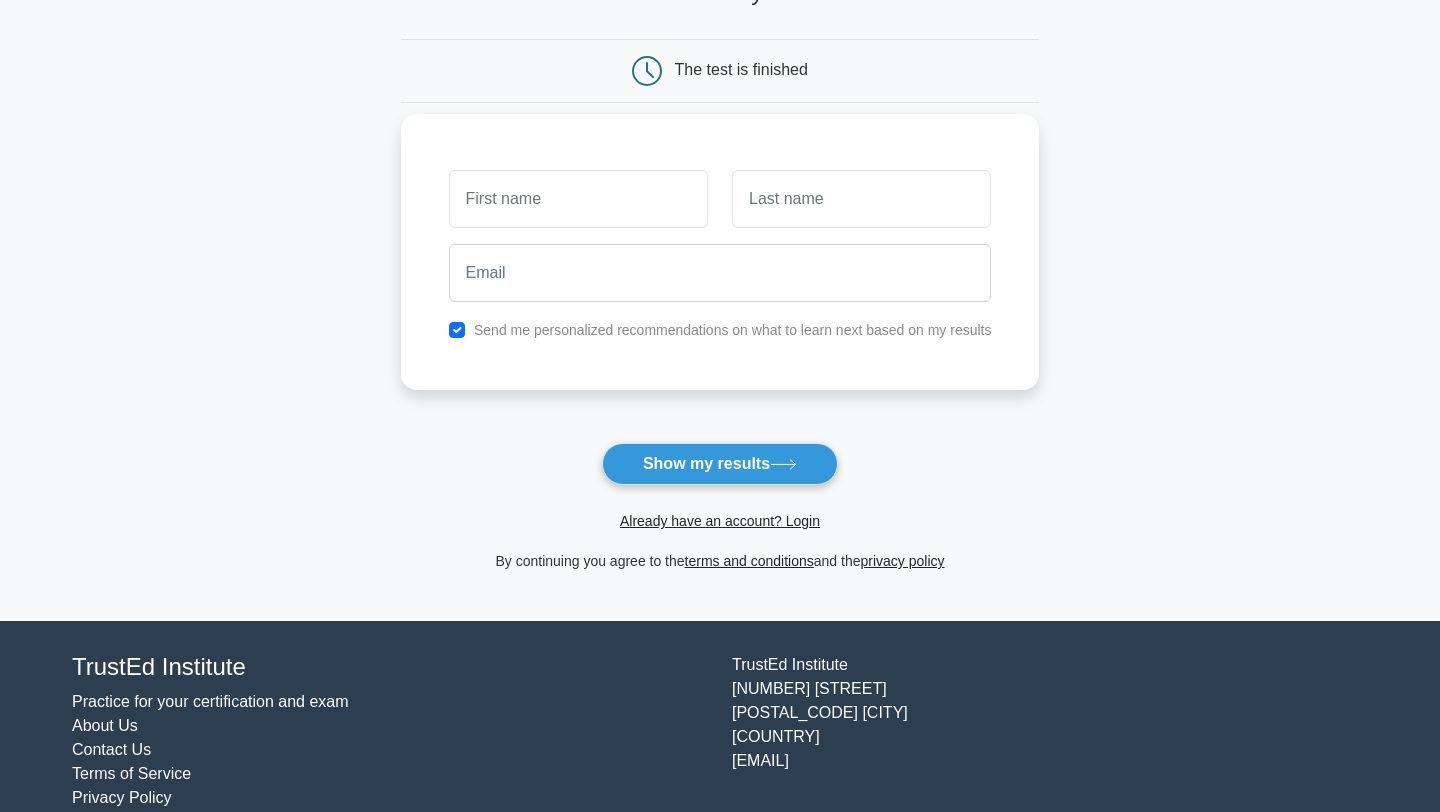 click at bounding box center [578, 199] 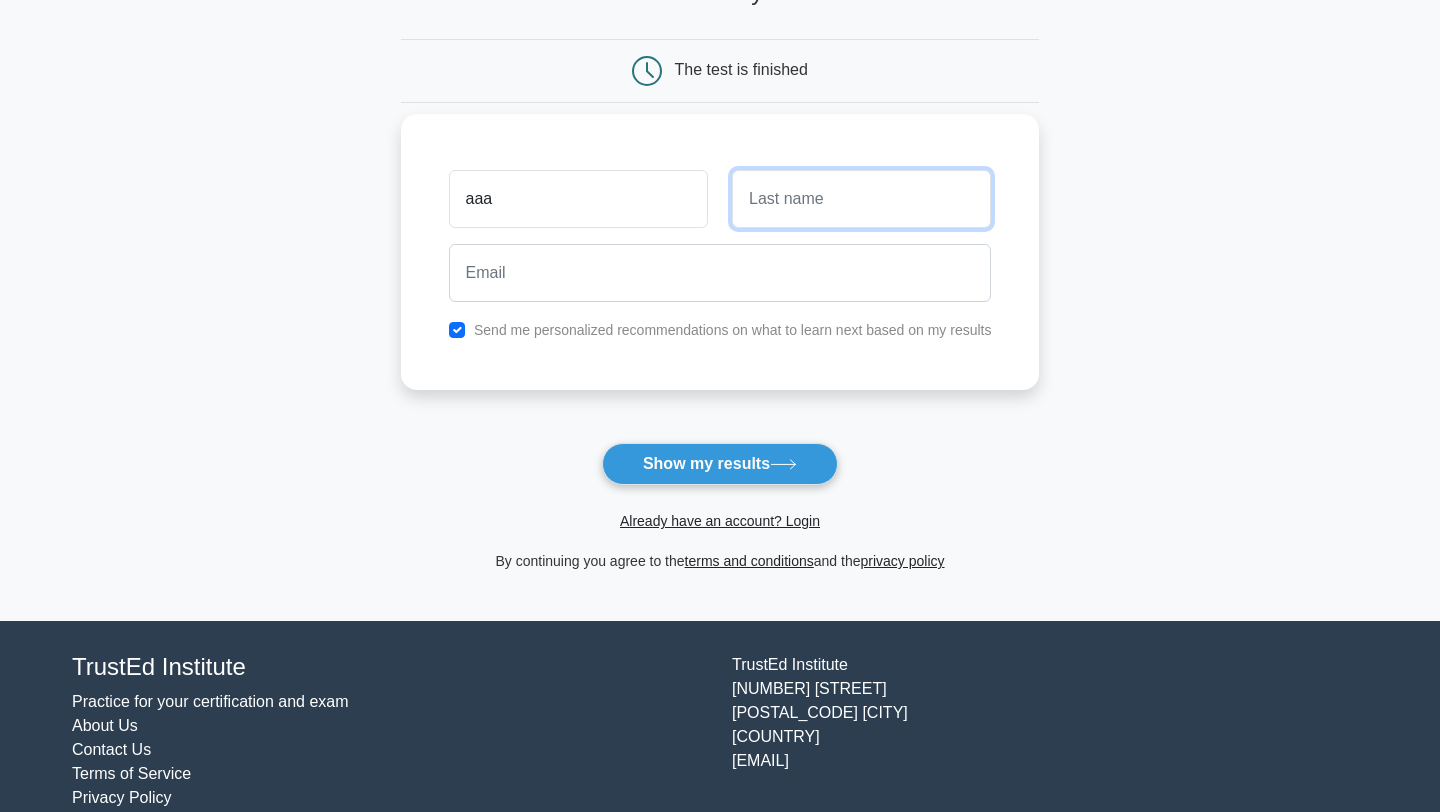 click at bounding box center [861, 199] 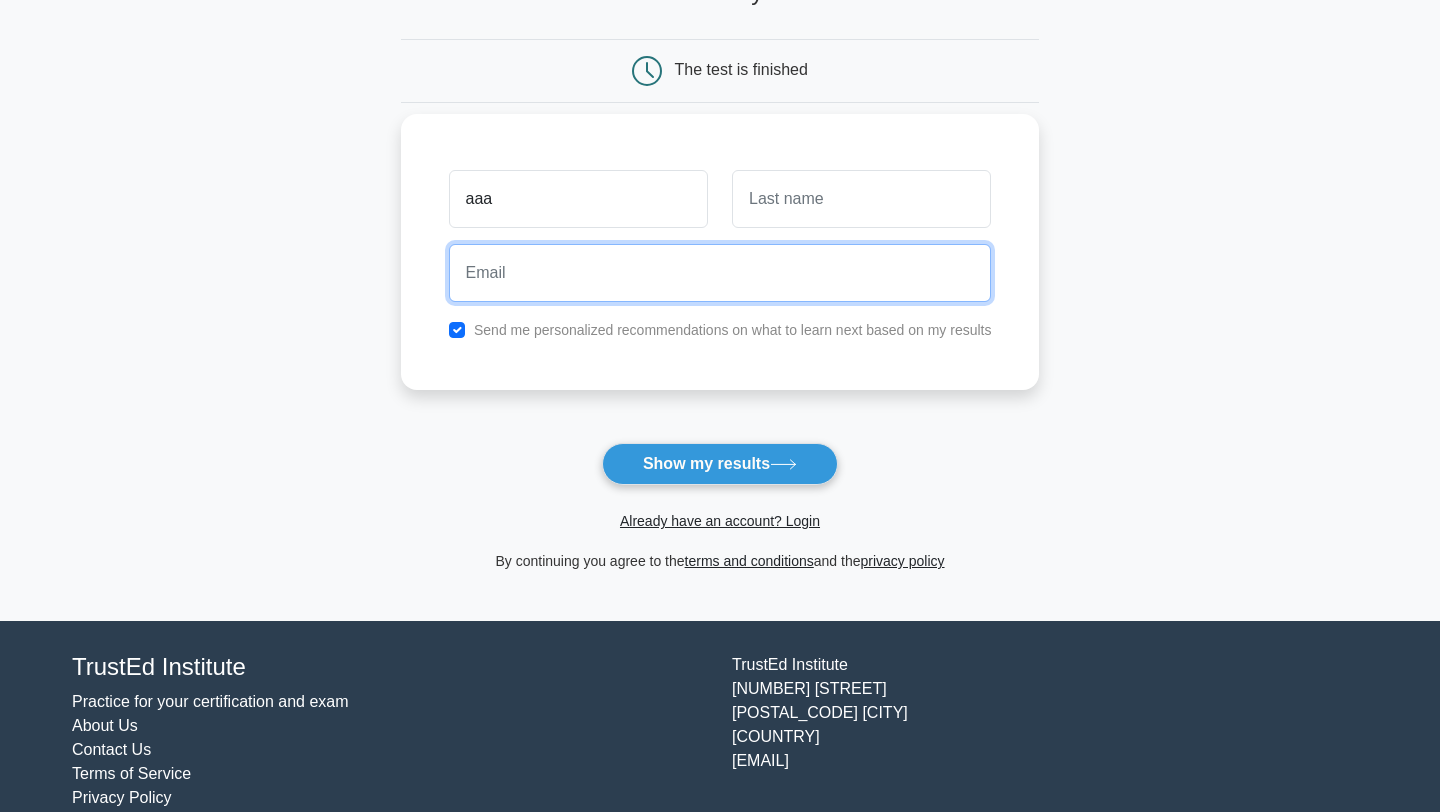 click at bounding box center [720, 273] 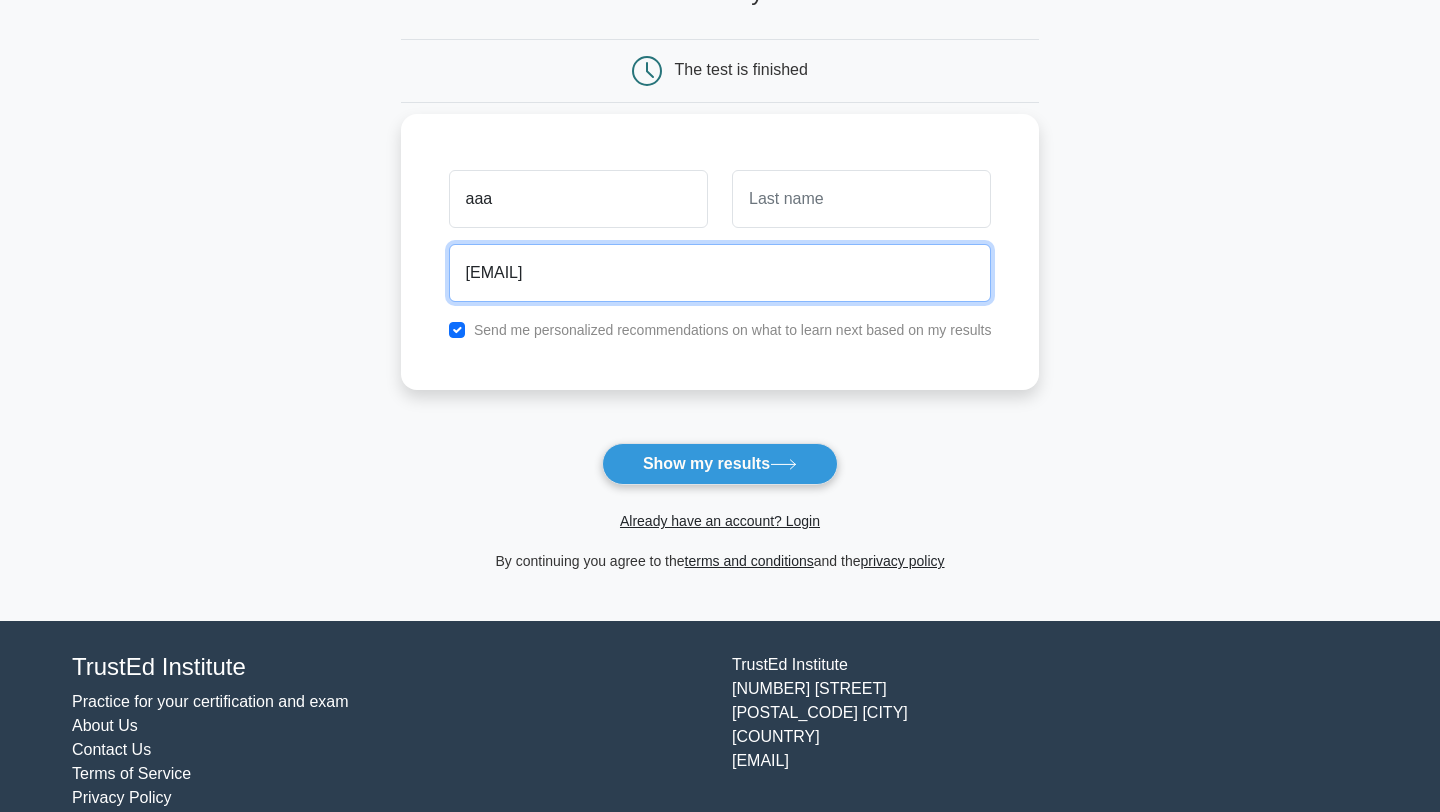 click on "sumitgujjar0234@gmail.com" at bounding box center (720, 273) 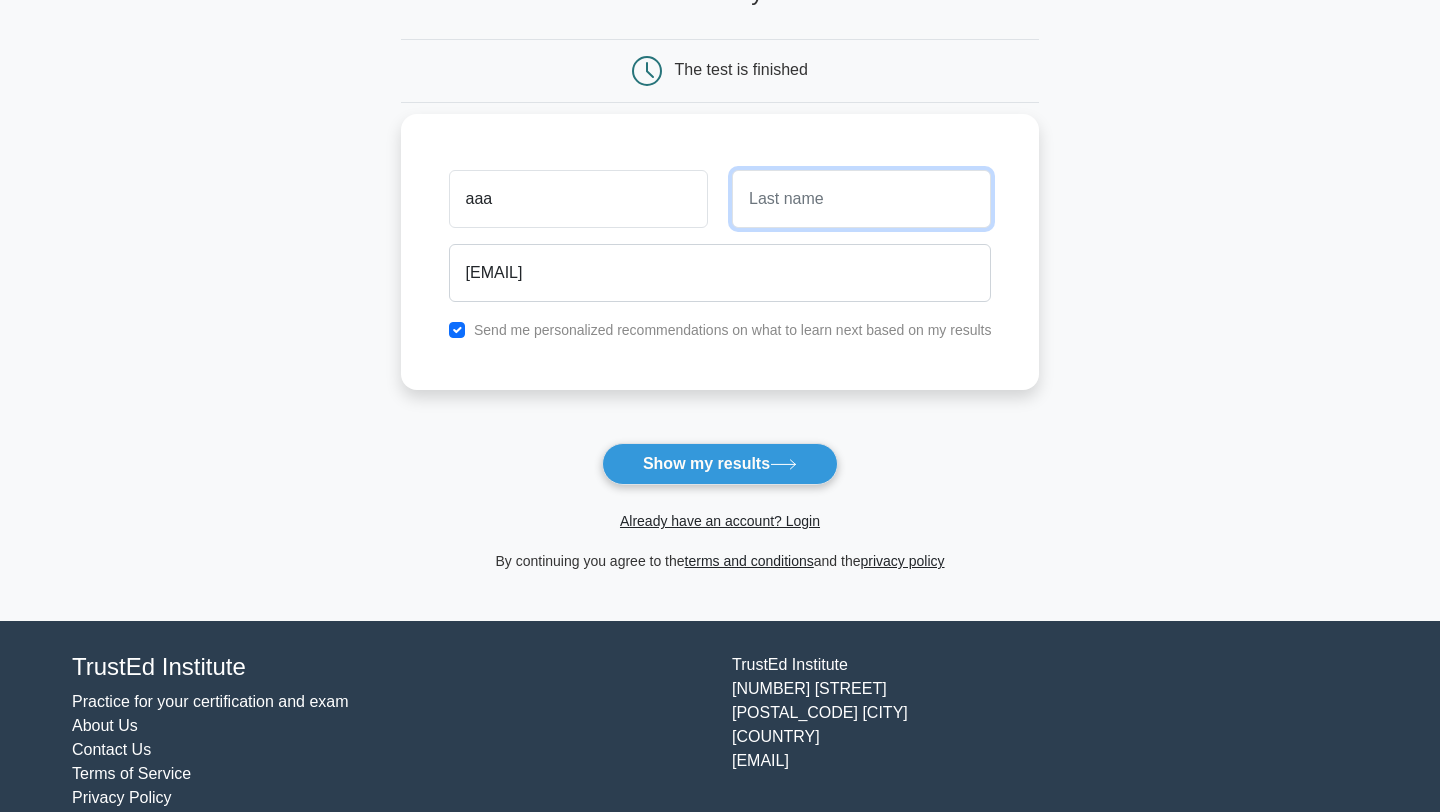 click at bounding box center (861, 199) 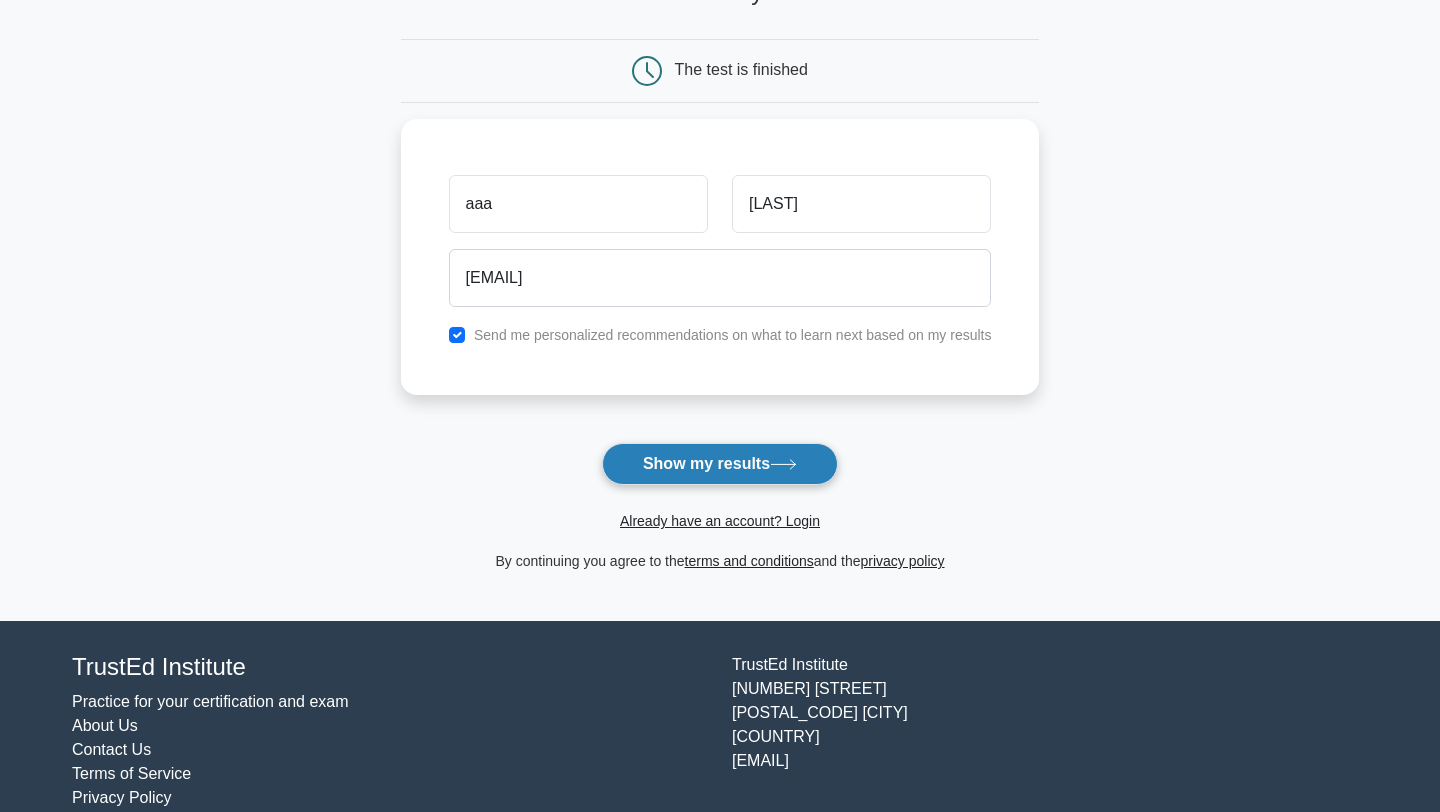 click on "Show my results" at bounding box center [720, 464] 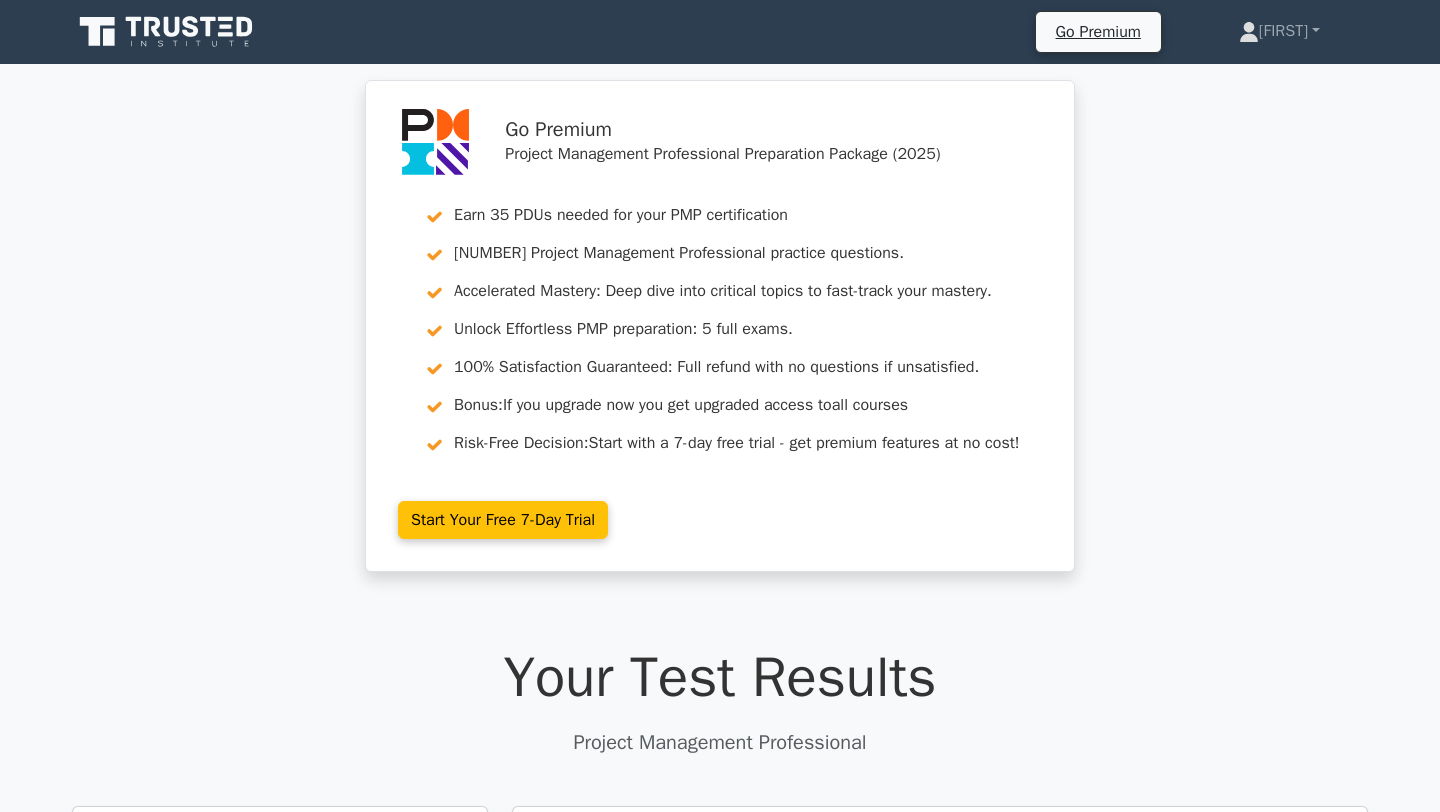 scroll, scrollTop: 0, scrollLeft: 0, axis: both 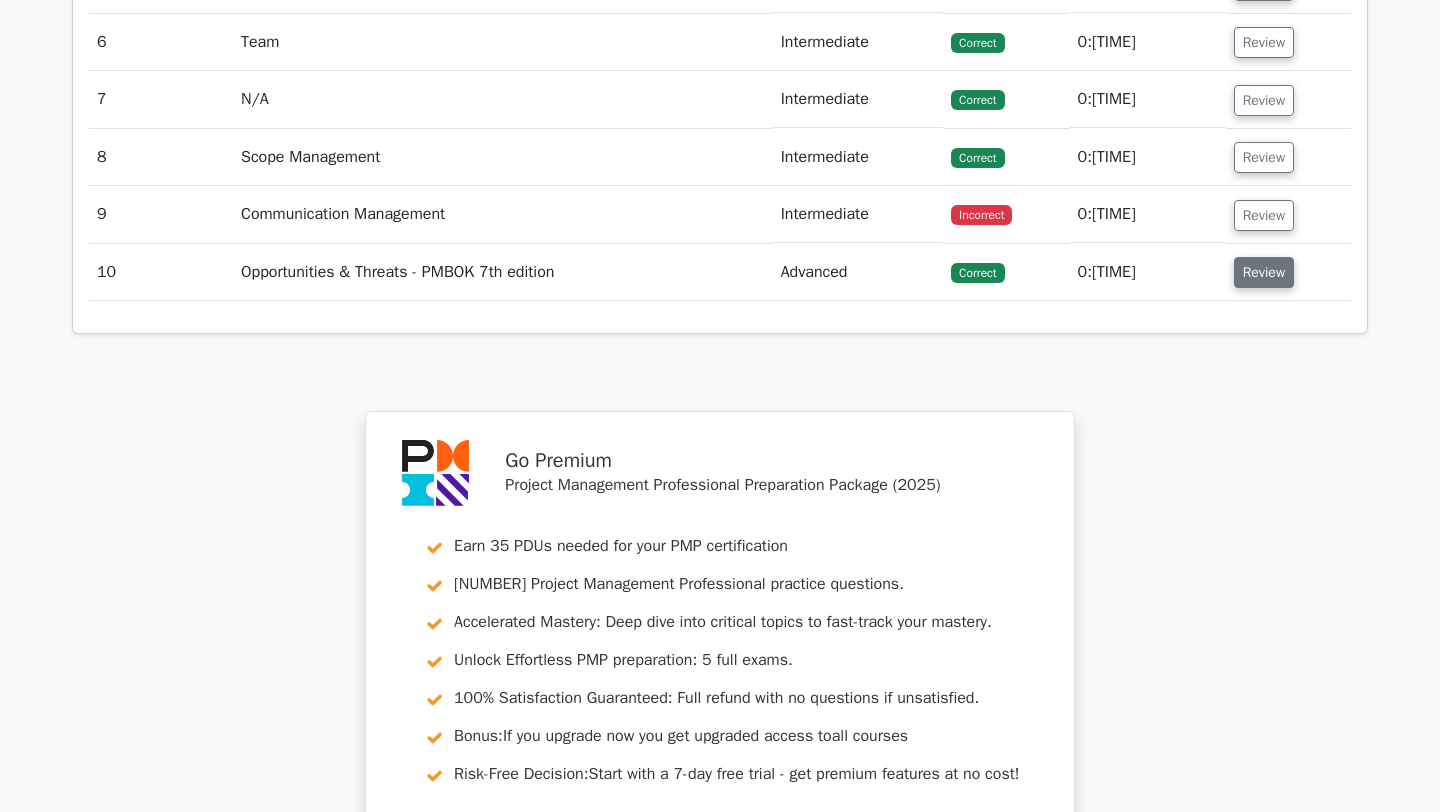 click on "Review" at bounding box center [1264, 272] 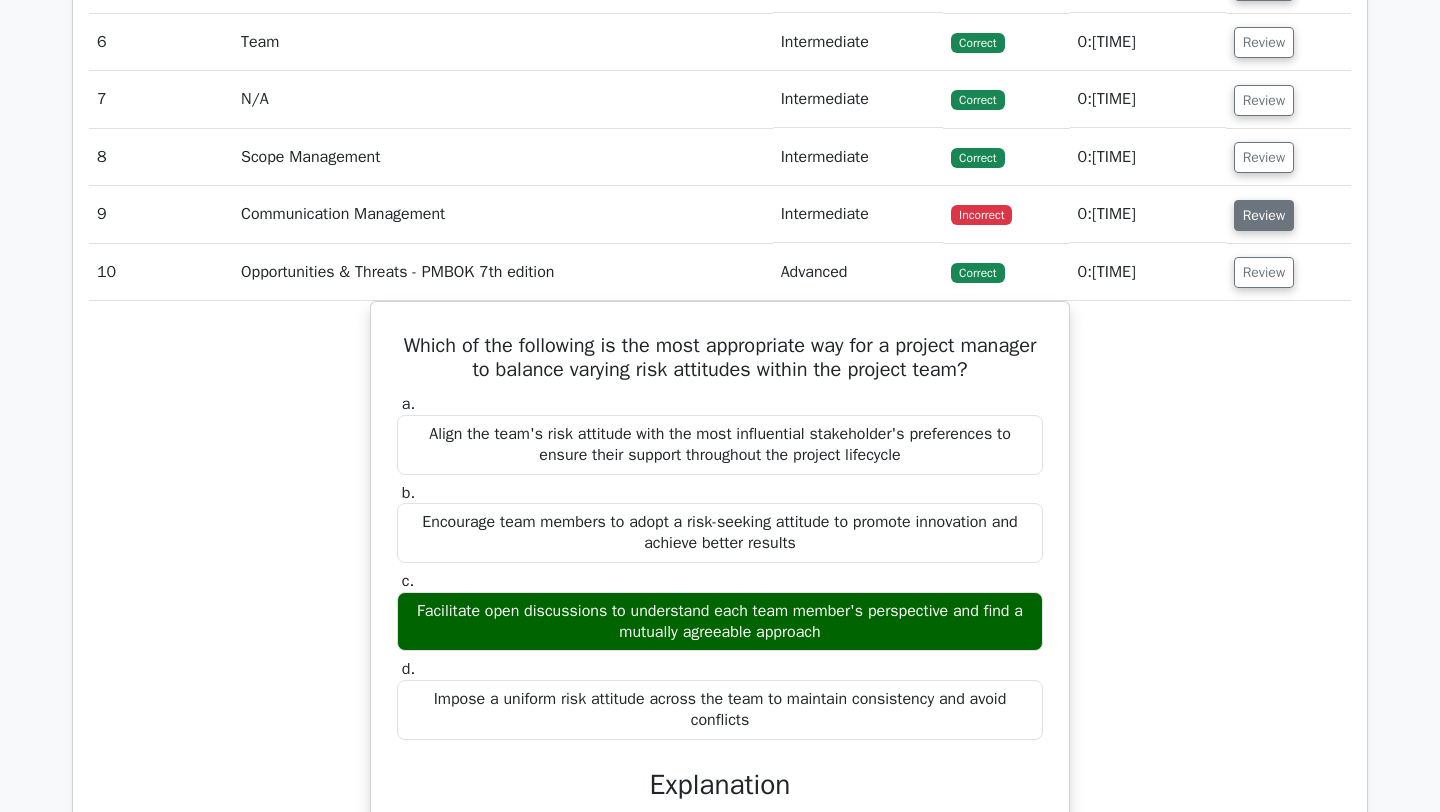 click on "Review" at bounding box center [1264, 215] 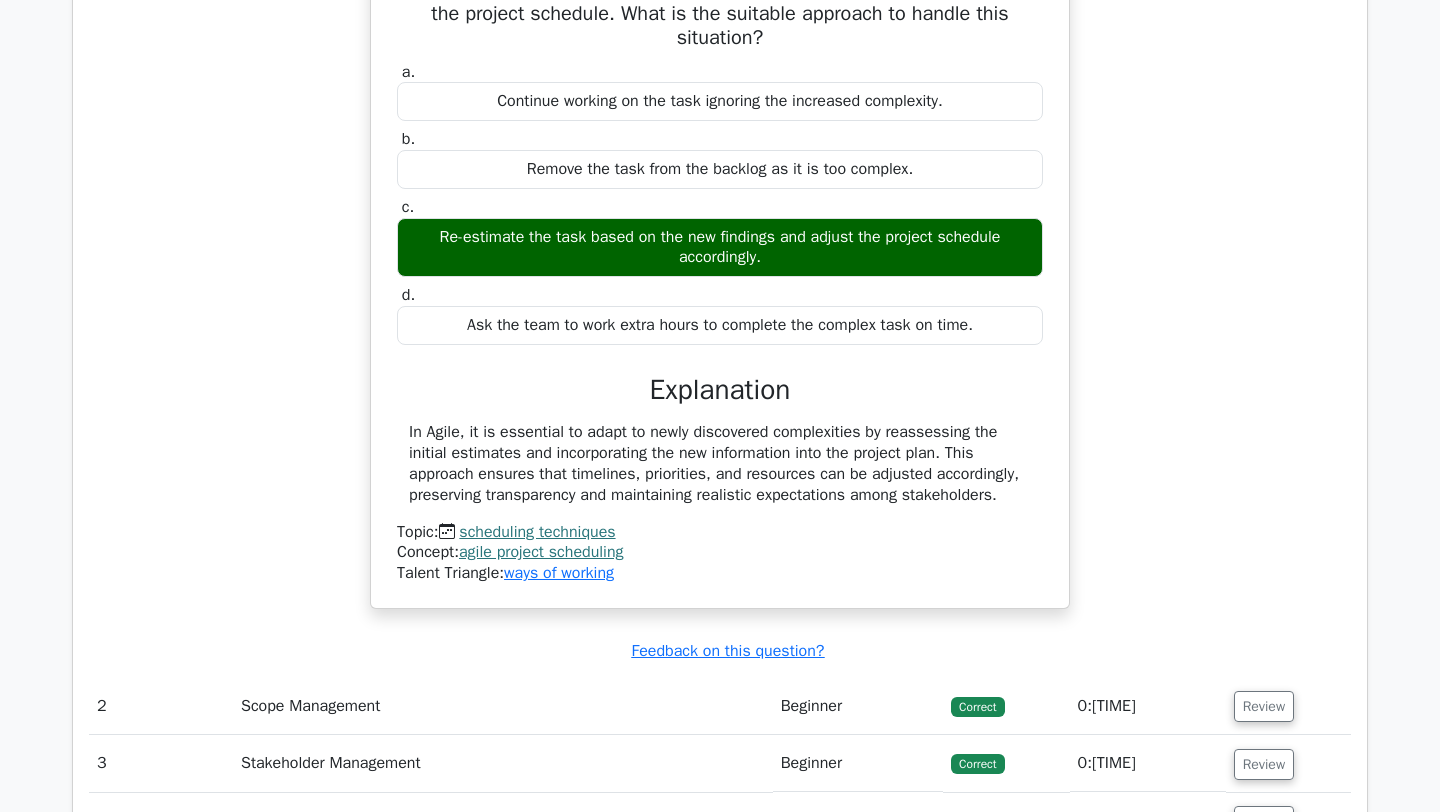 scroll, scrollTop: 1425, scrollLeft: 0, axis: vertical 